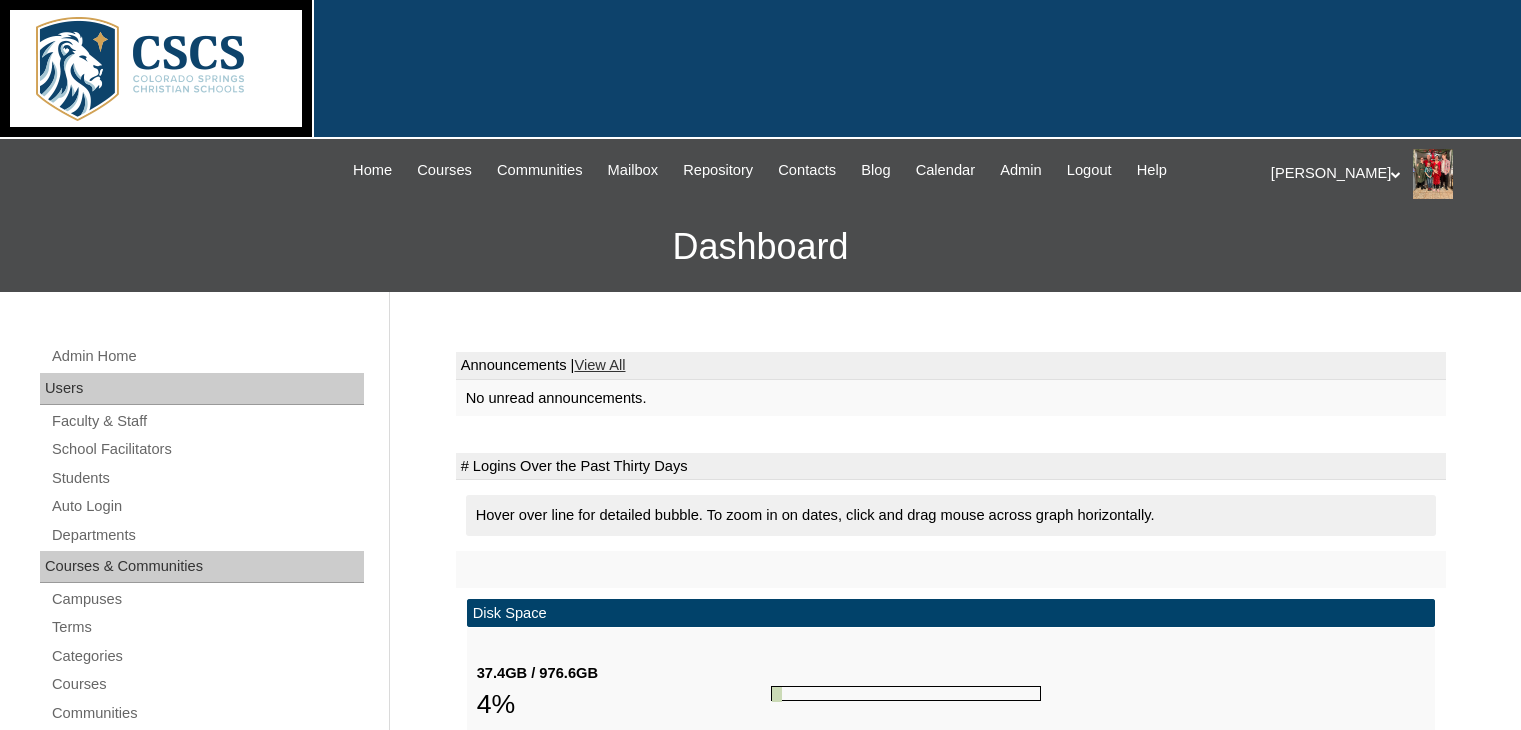 scroll, scrollTop: 0, scrollLeft: 0, axis: both 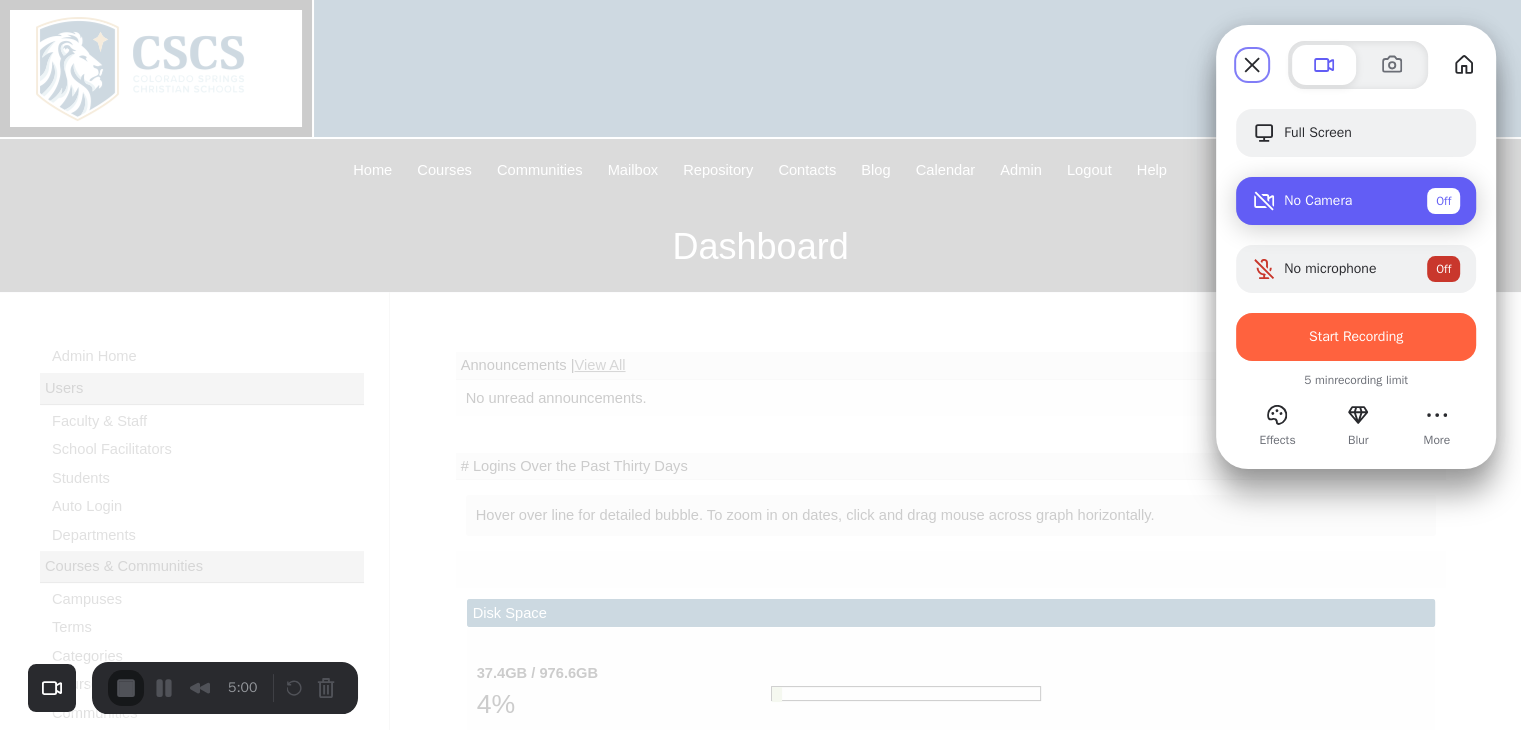 click on "No Camera Off" at bounding box center [1356, 201] 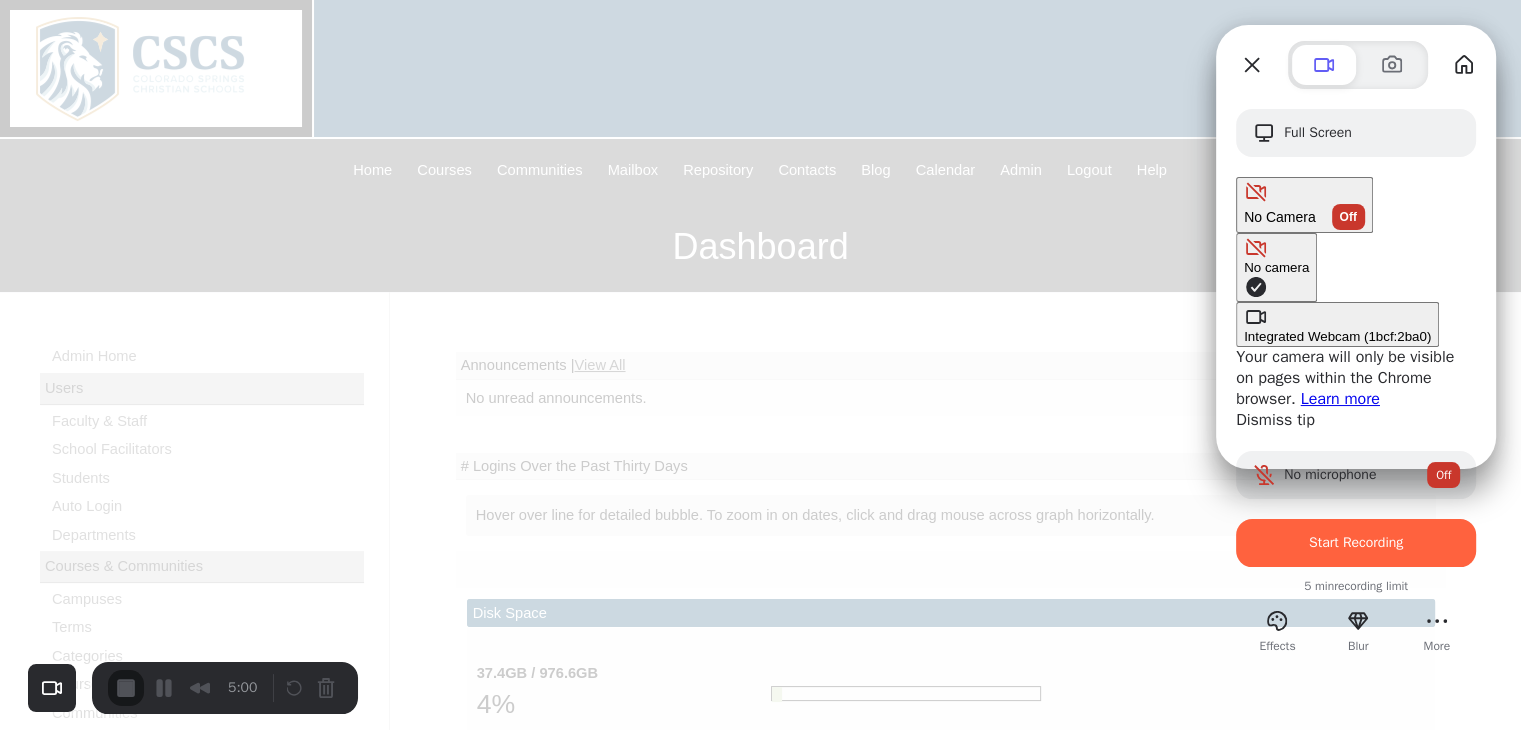 click on "5 min  recording limit" at bounding box center [1356, 586] 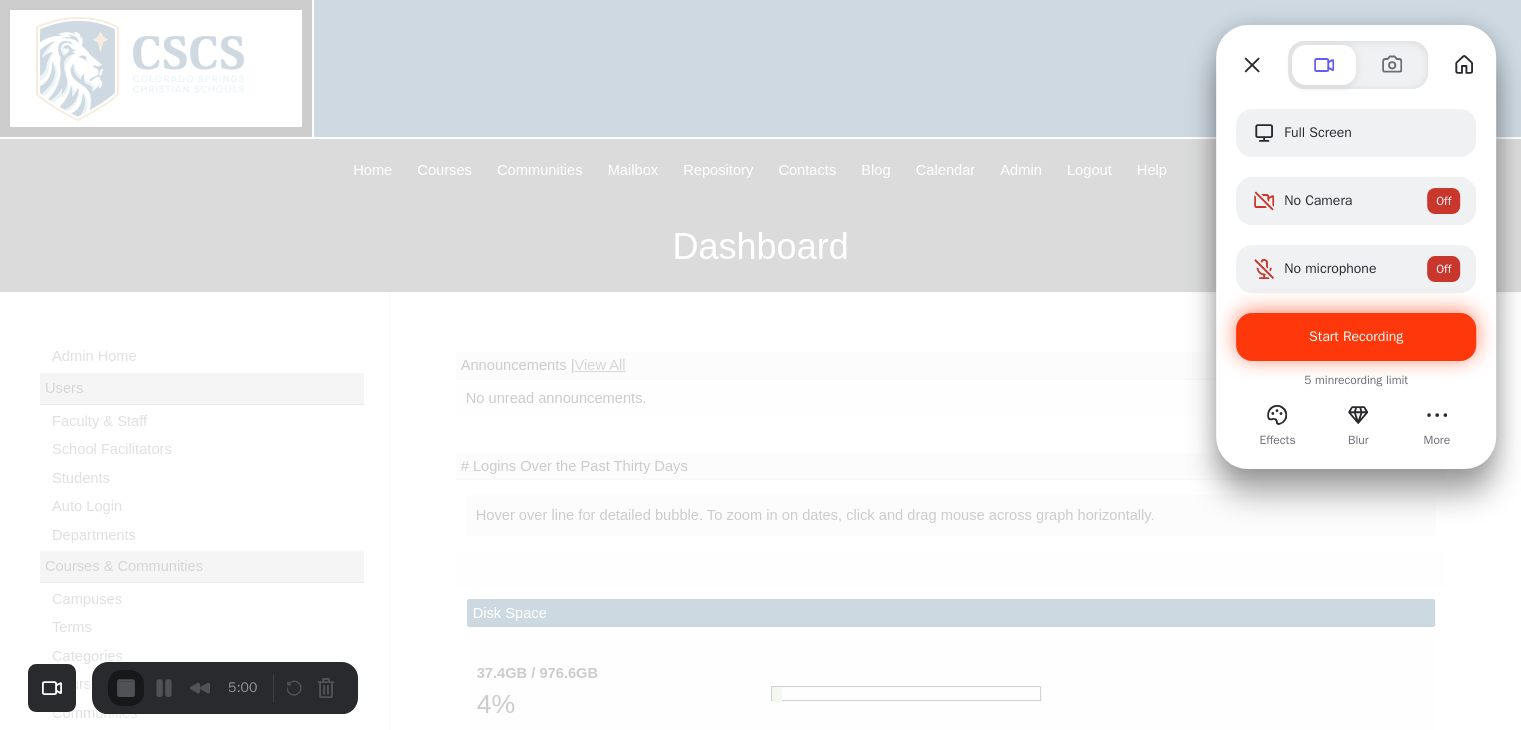 click on "Start Recording" at bounding box center [1356, 337] 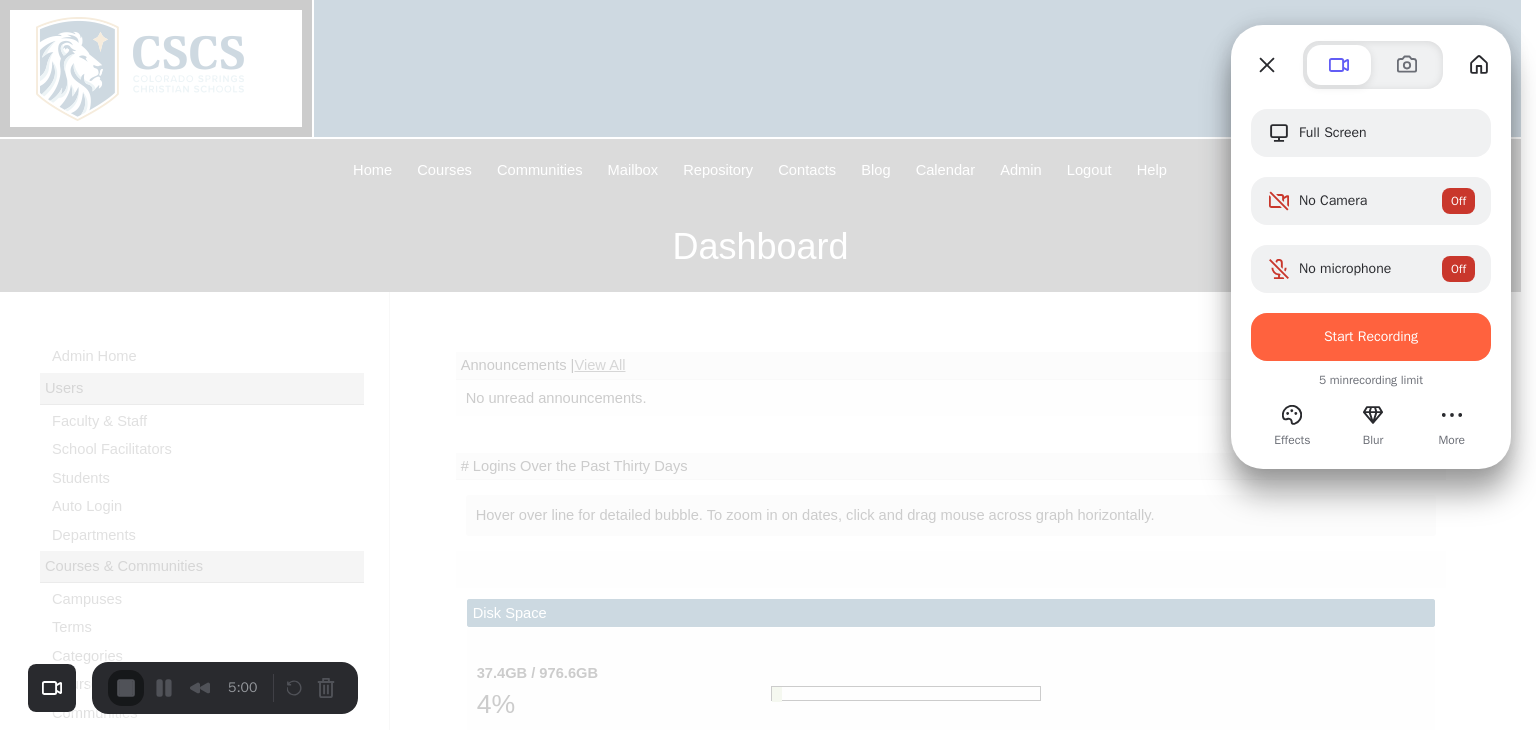click on "Yes, proceed" at bounding box center [435, 1650] 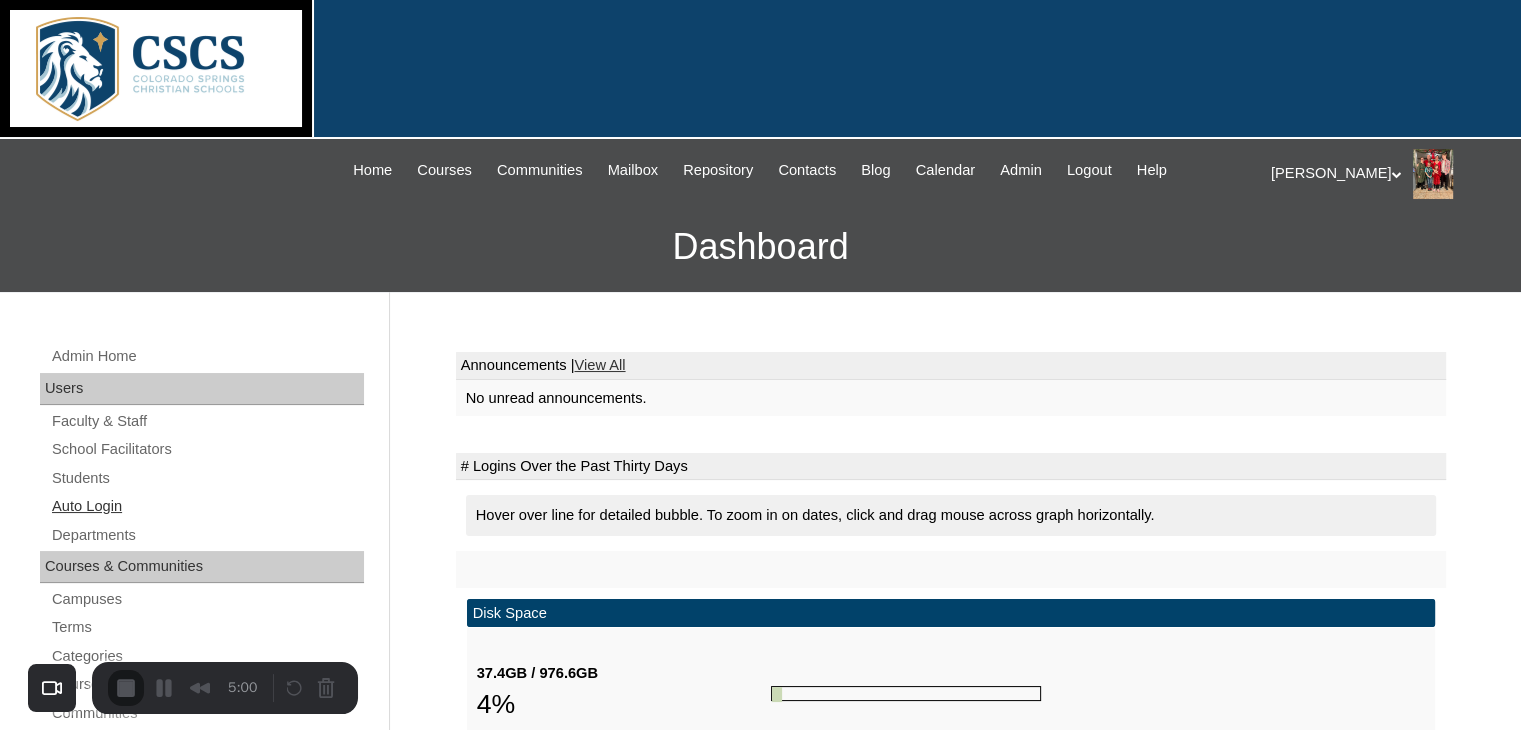 click on "Auto Login" at bounding box center (207, 506) 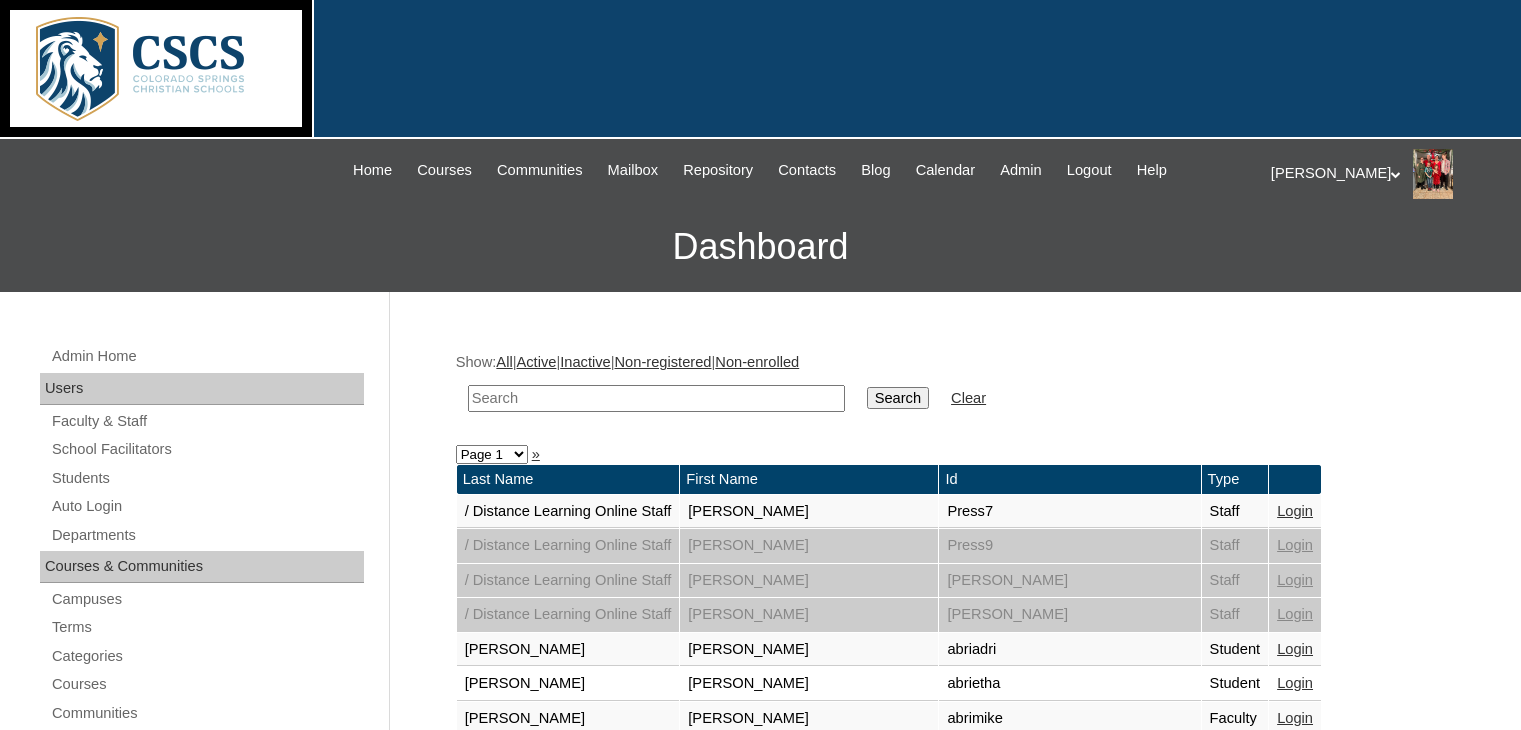 scroll, scrollTop: 0, scrollLeft: 0, axis: both 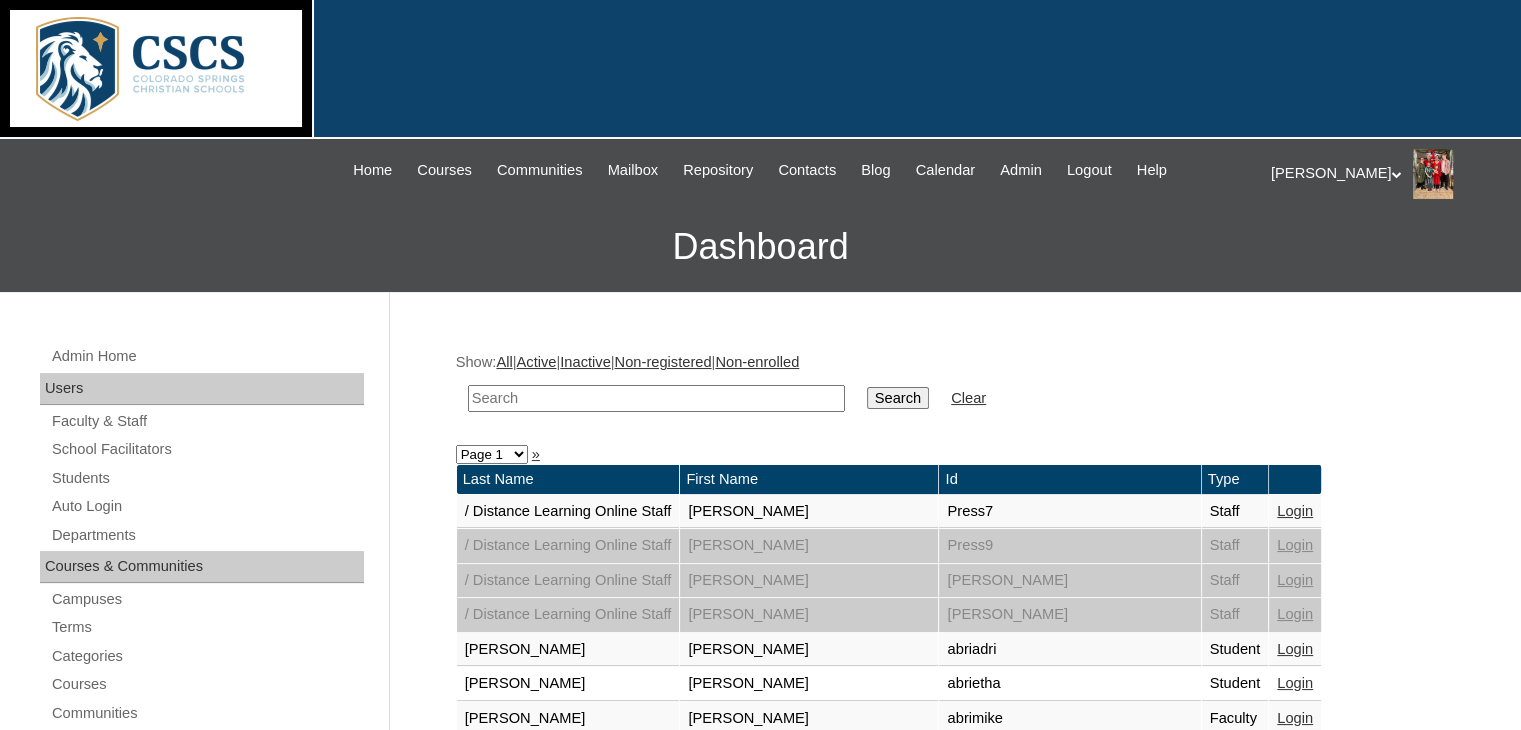 click at bounding box center (656, 398) 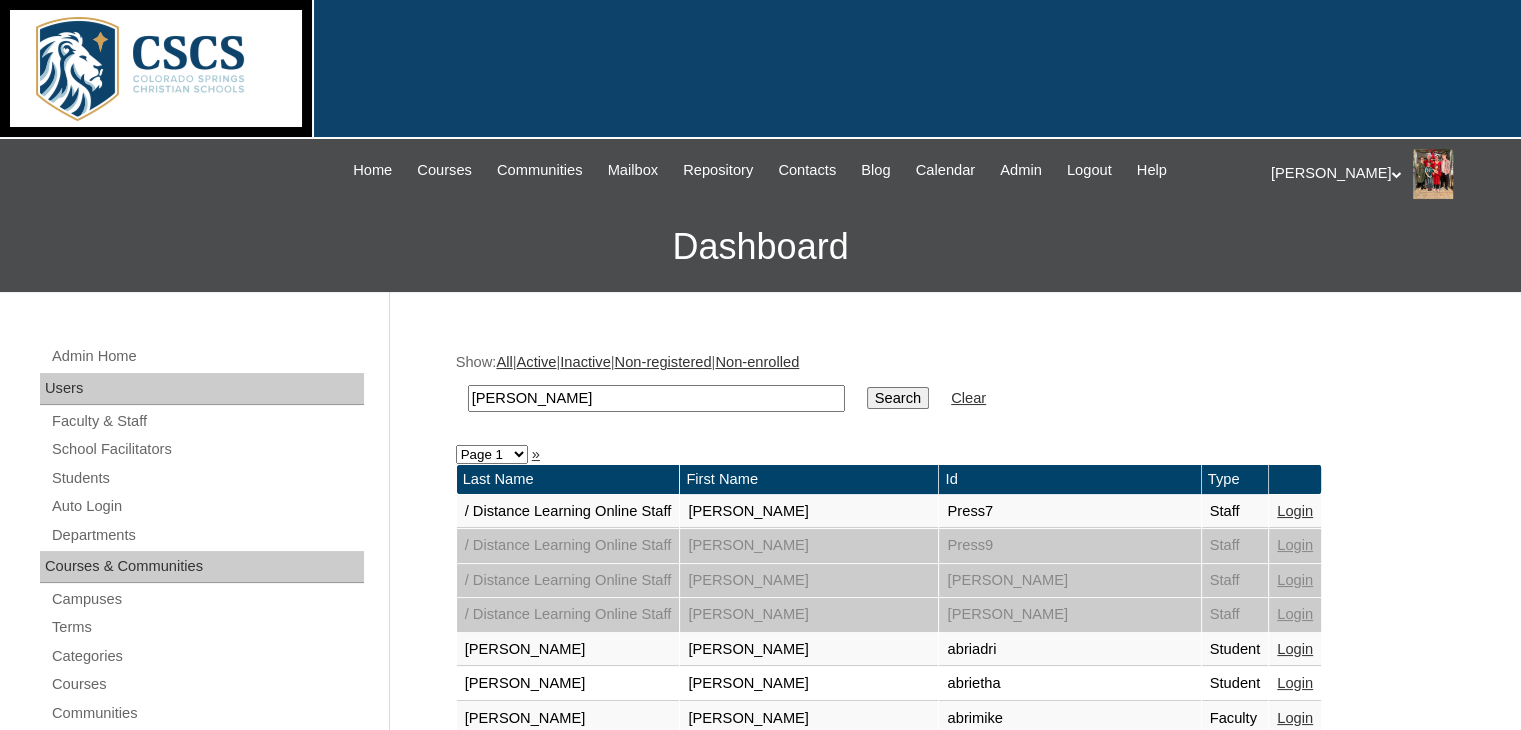 type on "[PERSON_NAME]" 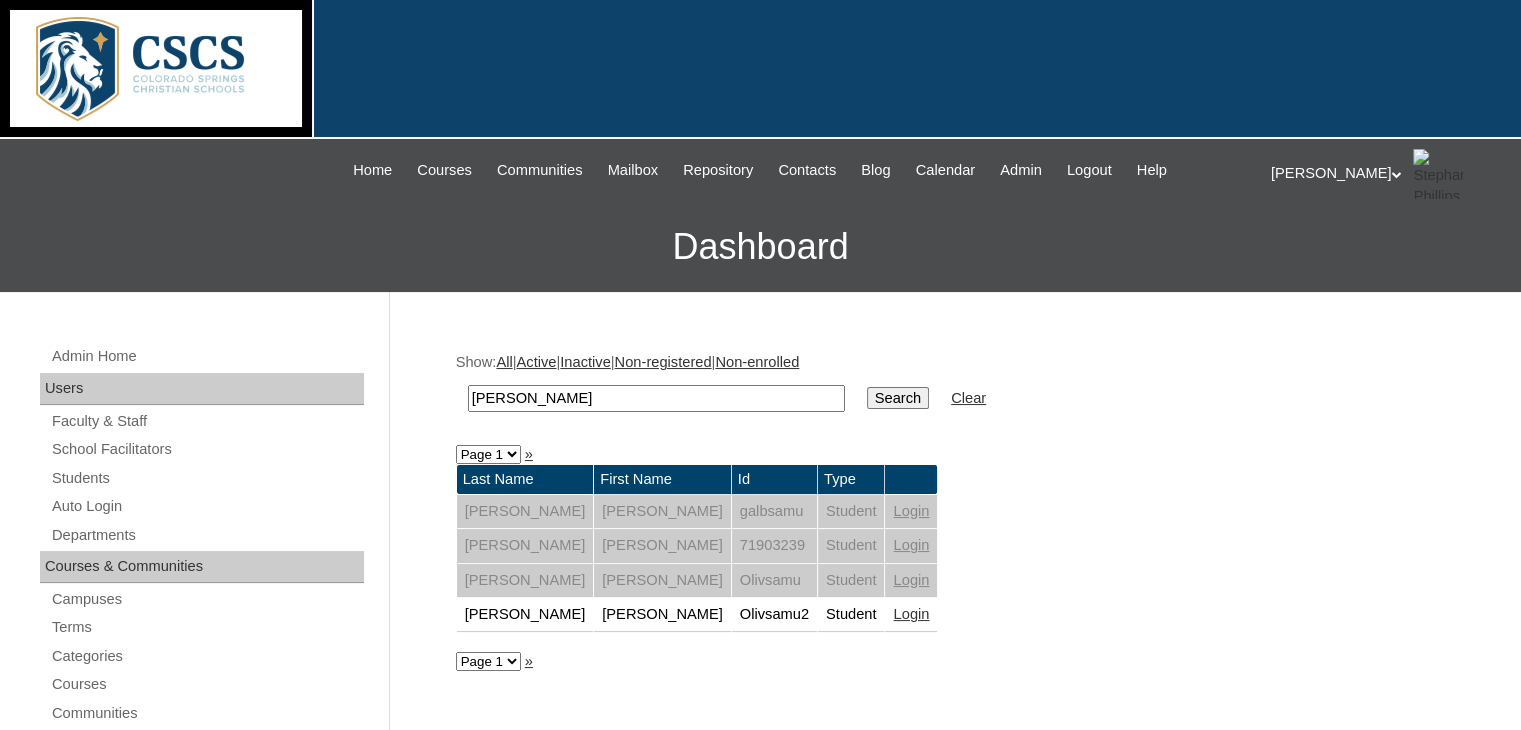 scroll, scrollTop: 84, scrollLeft: 0, axis: vertical 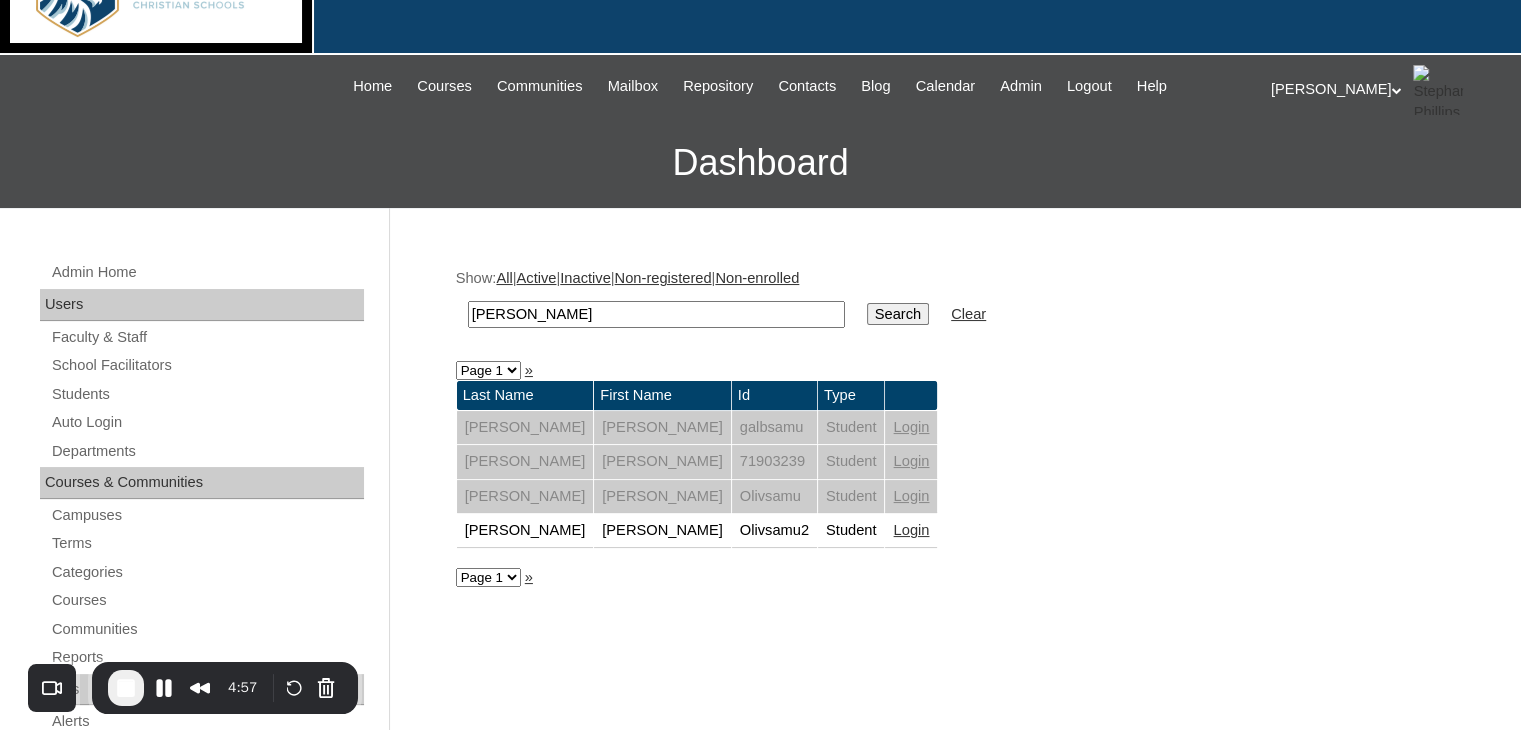 click on "Login" at bounding box center (911, 530) 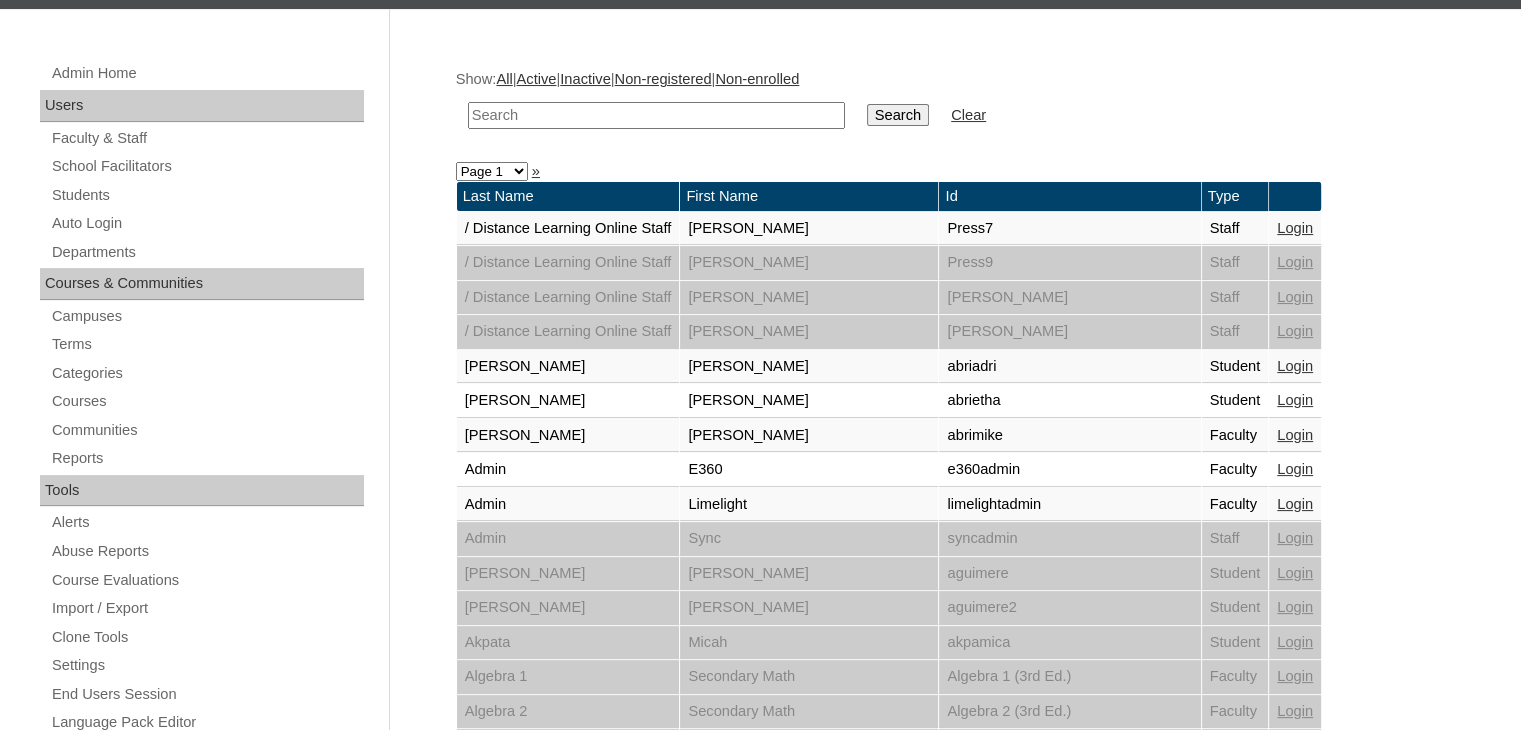 scroll, scrollTop: 284, scrollLeft: 0, axis: vertical 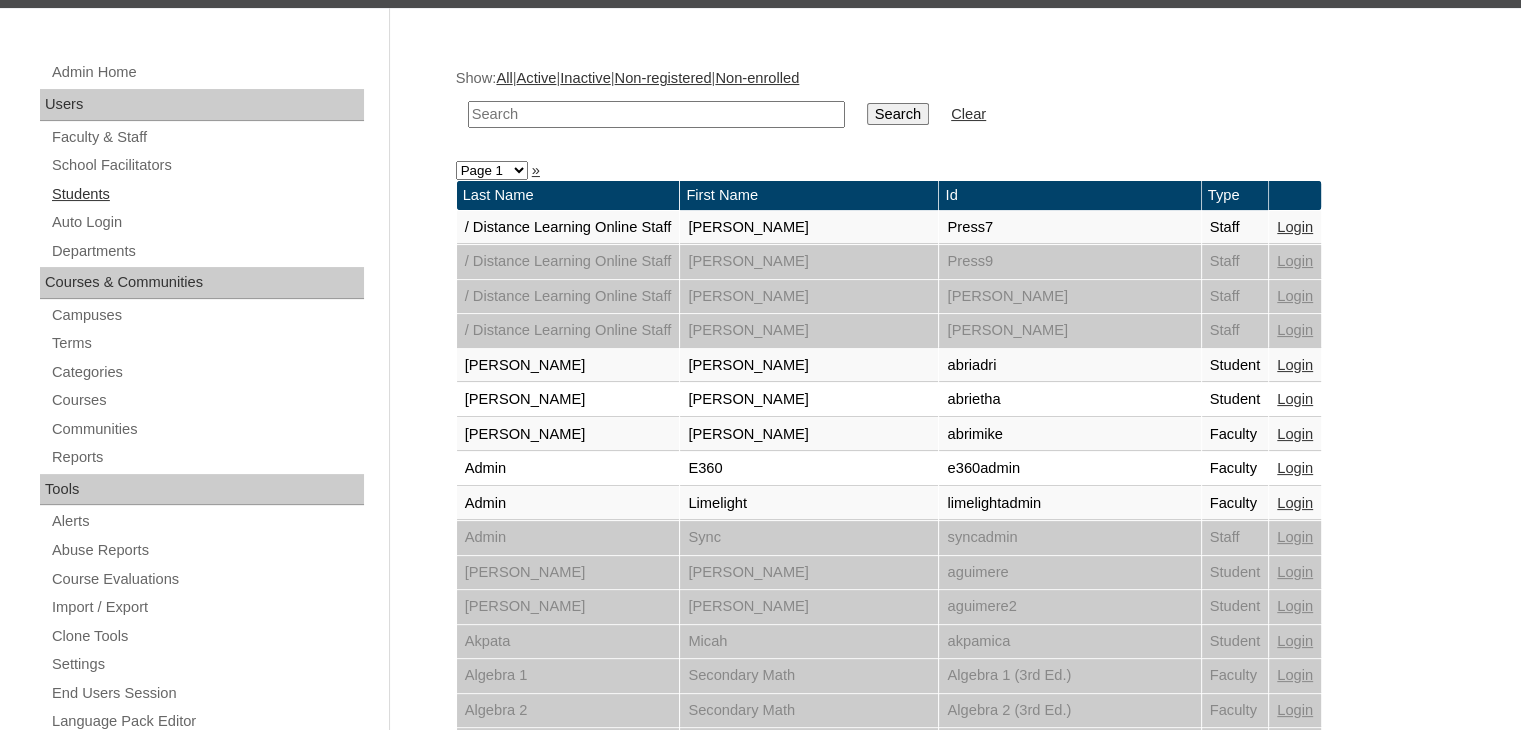 click on "Students" at bounding box center [207, 194] 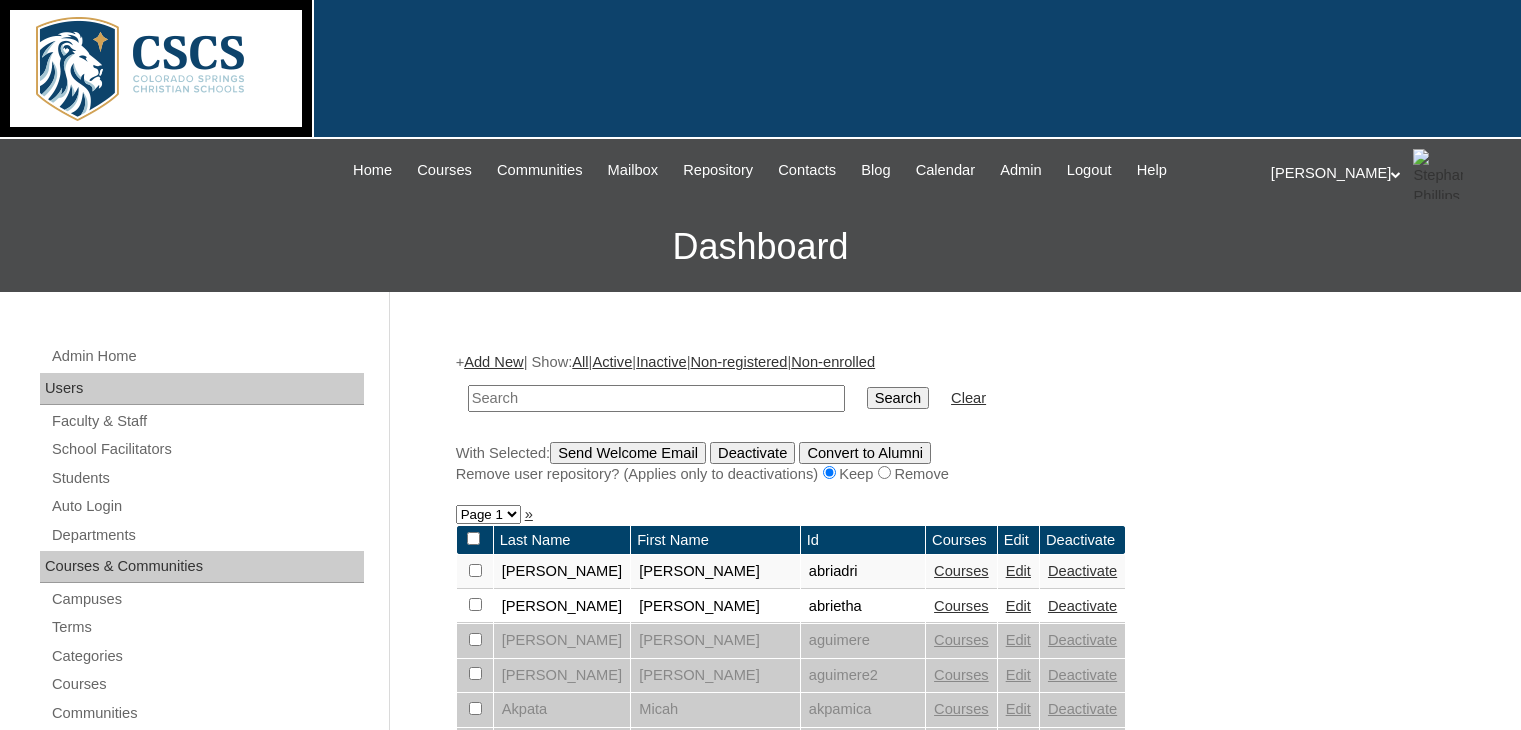 scroll, scrollTop: 0, scrollLeft: 0, axis: both 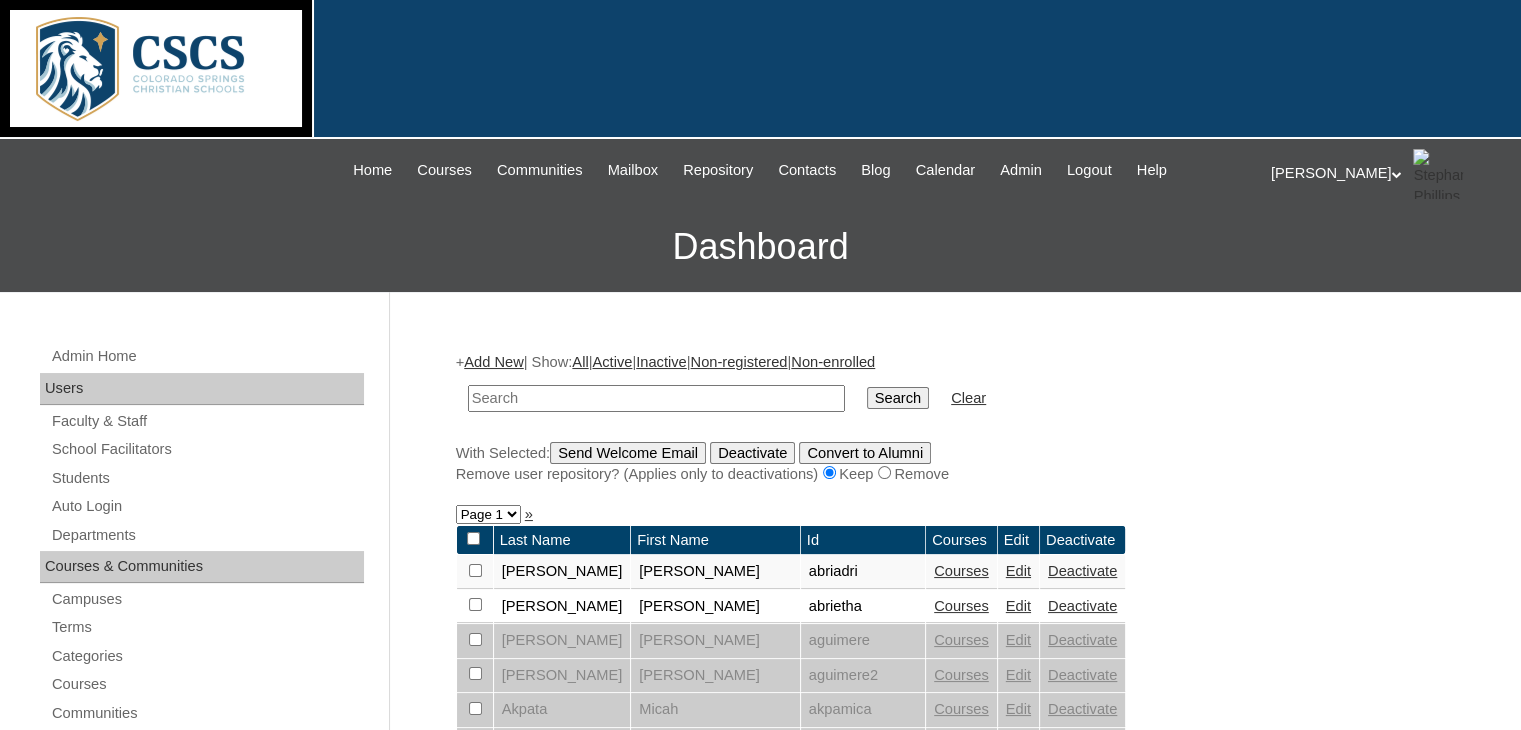 click at bounding box center [760, 69] 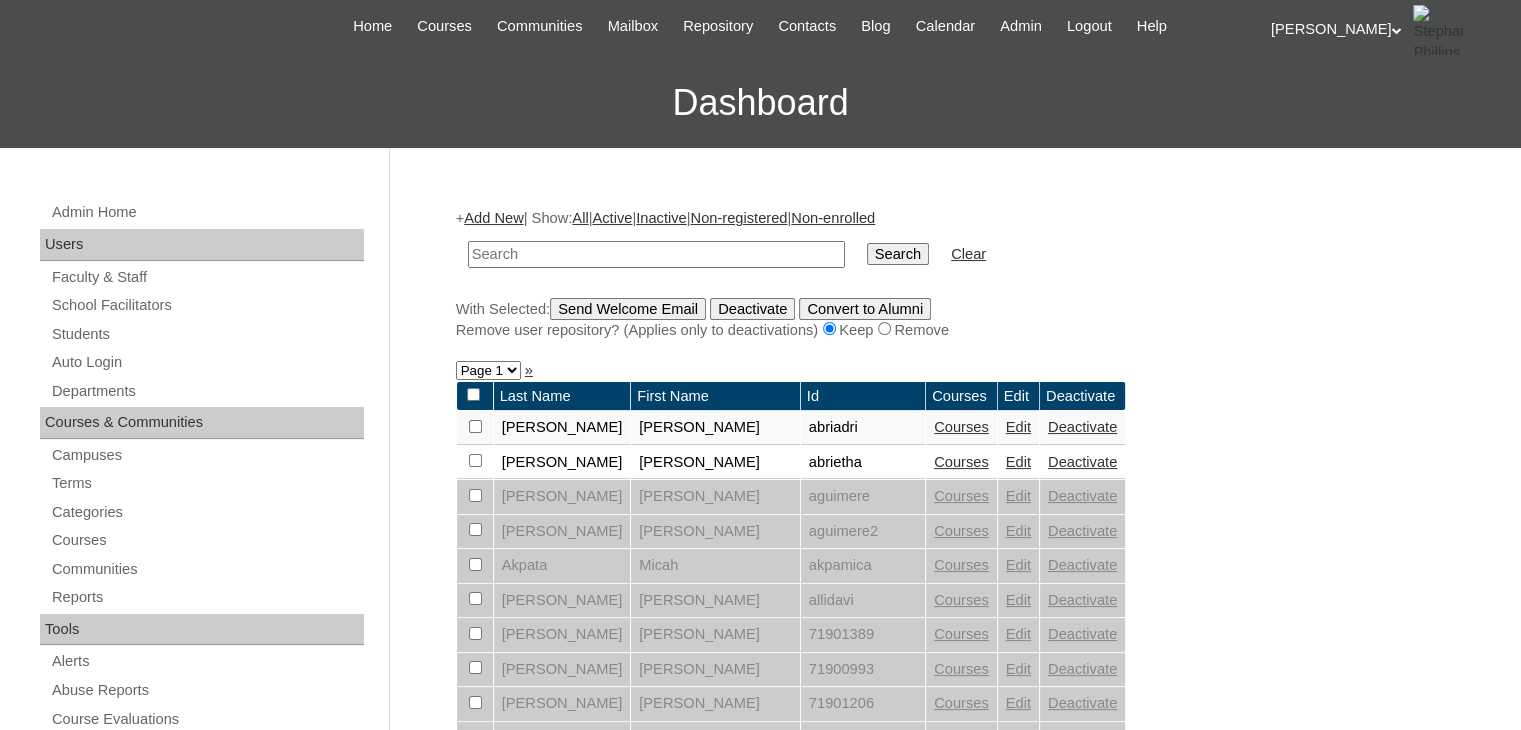 scroll, scrollTop: 0, scrollLeft: 0, axis: both 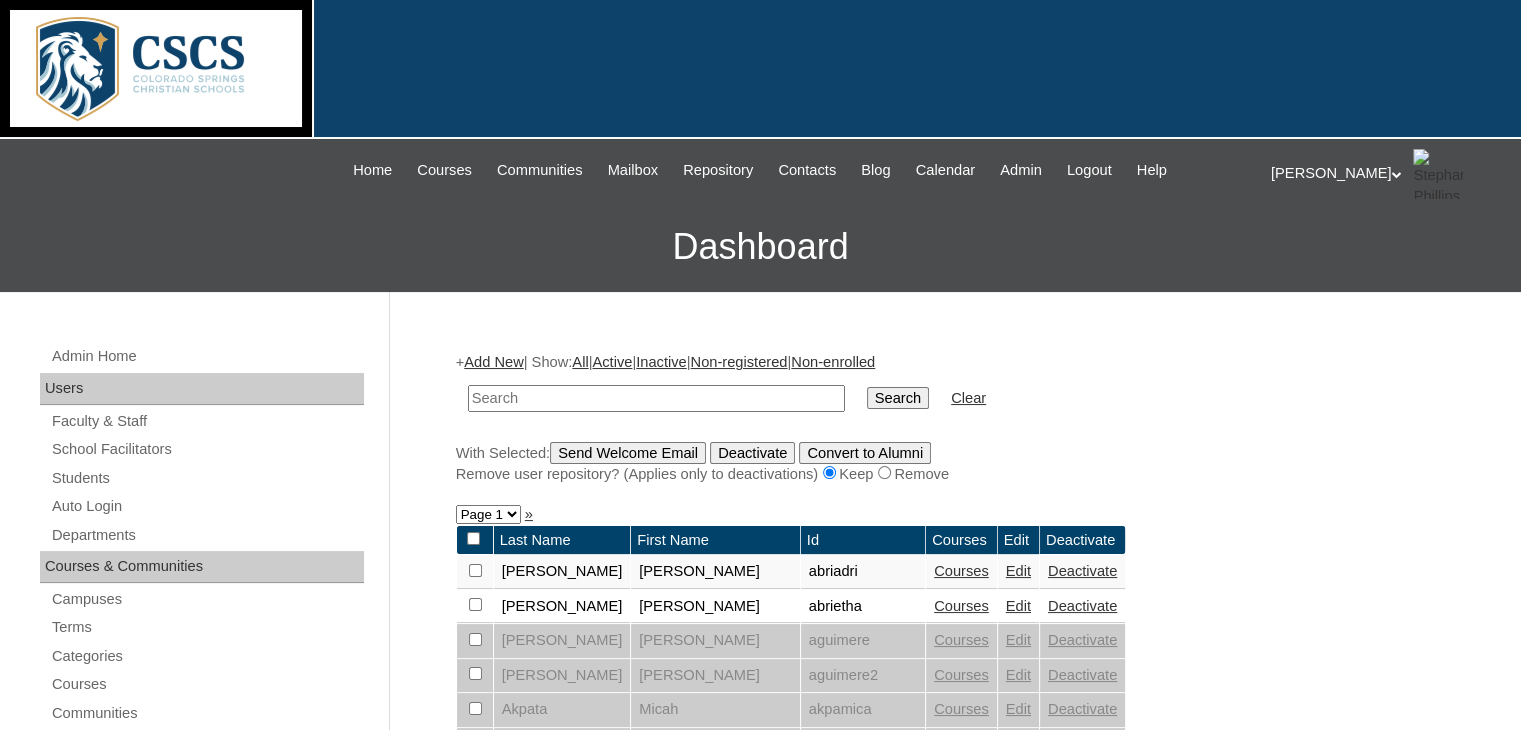 click at bounding box center [656, 398] 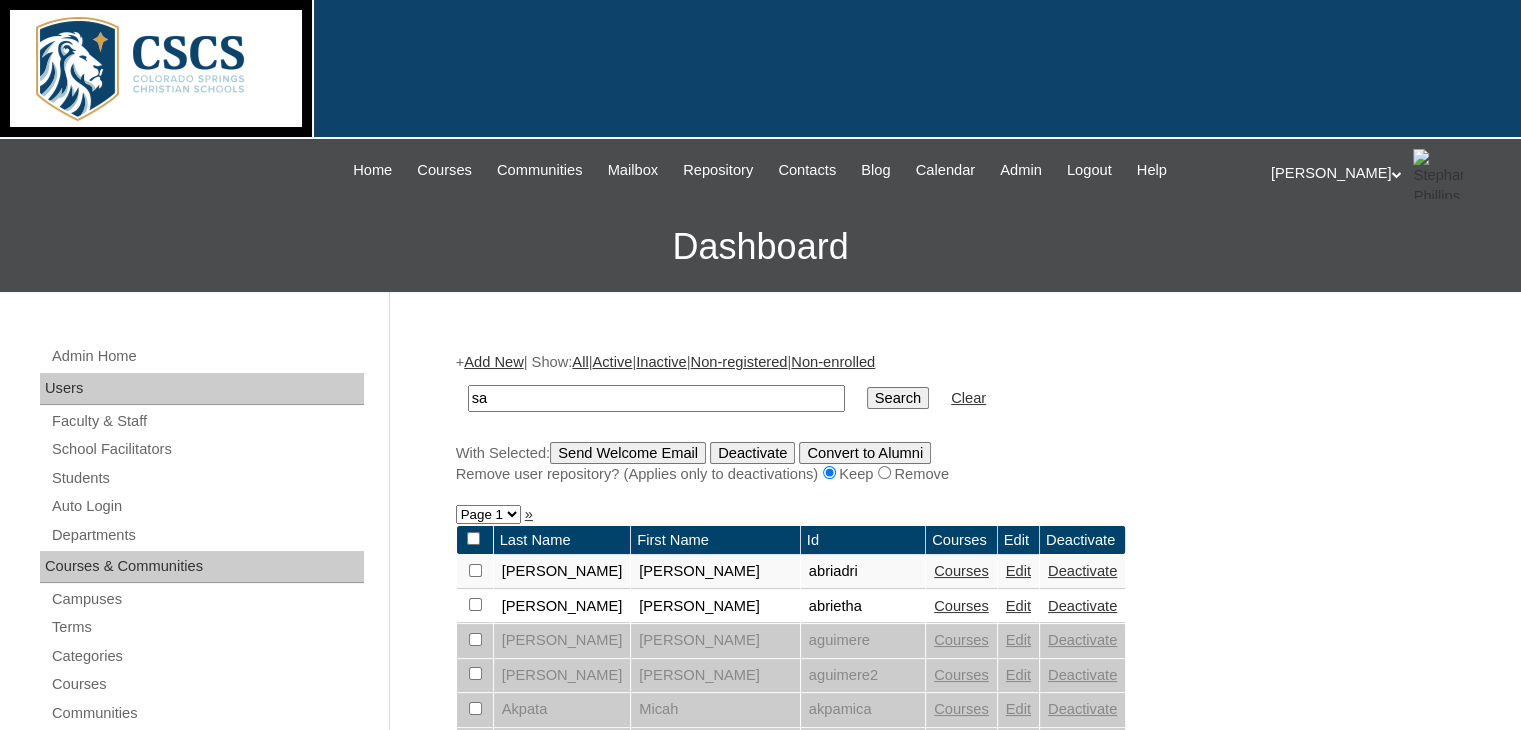 type on "samuel" 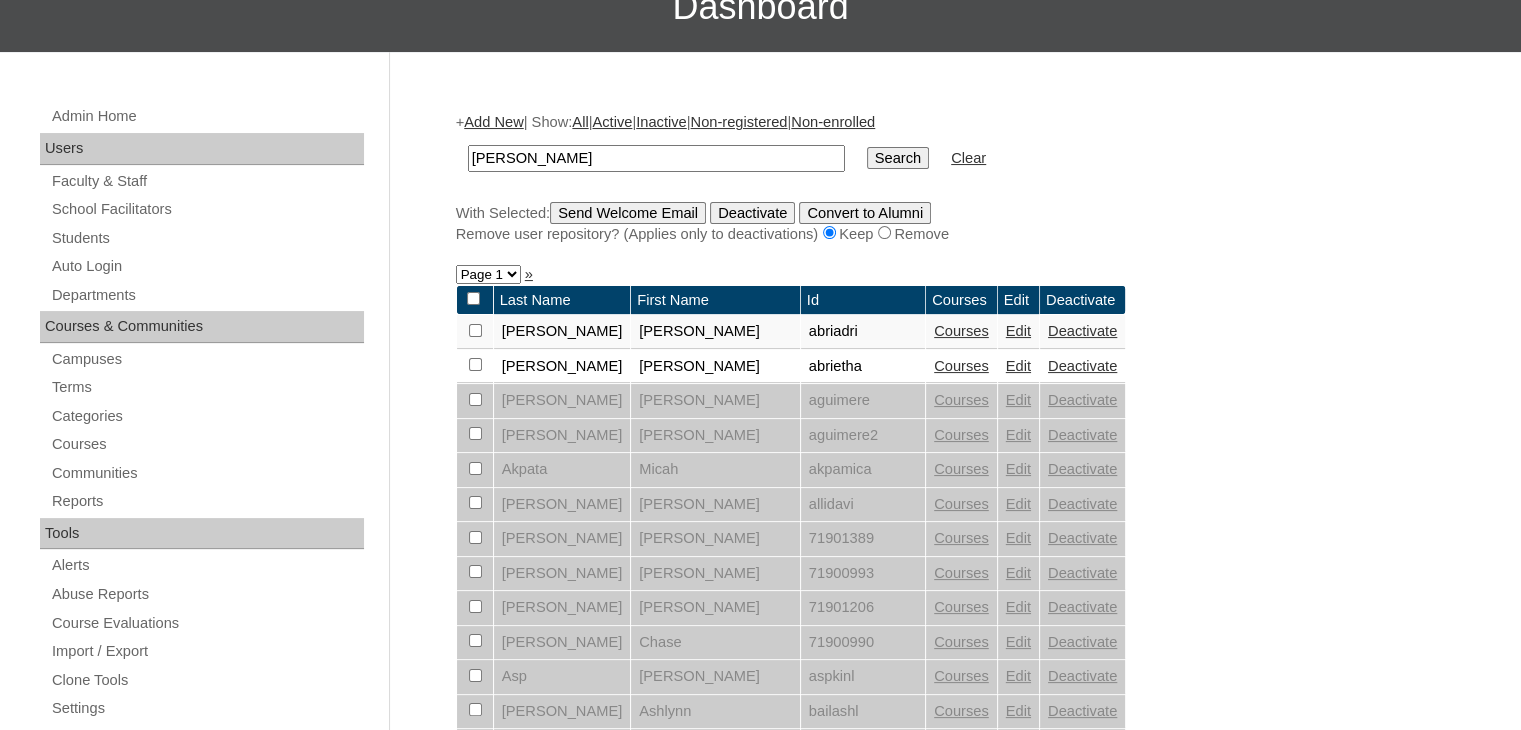 scroll, scrollTop: 250, scrollLeft: 0, axis: vertical 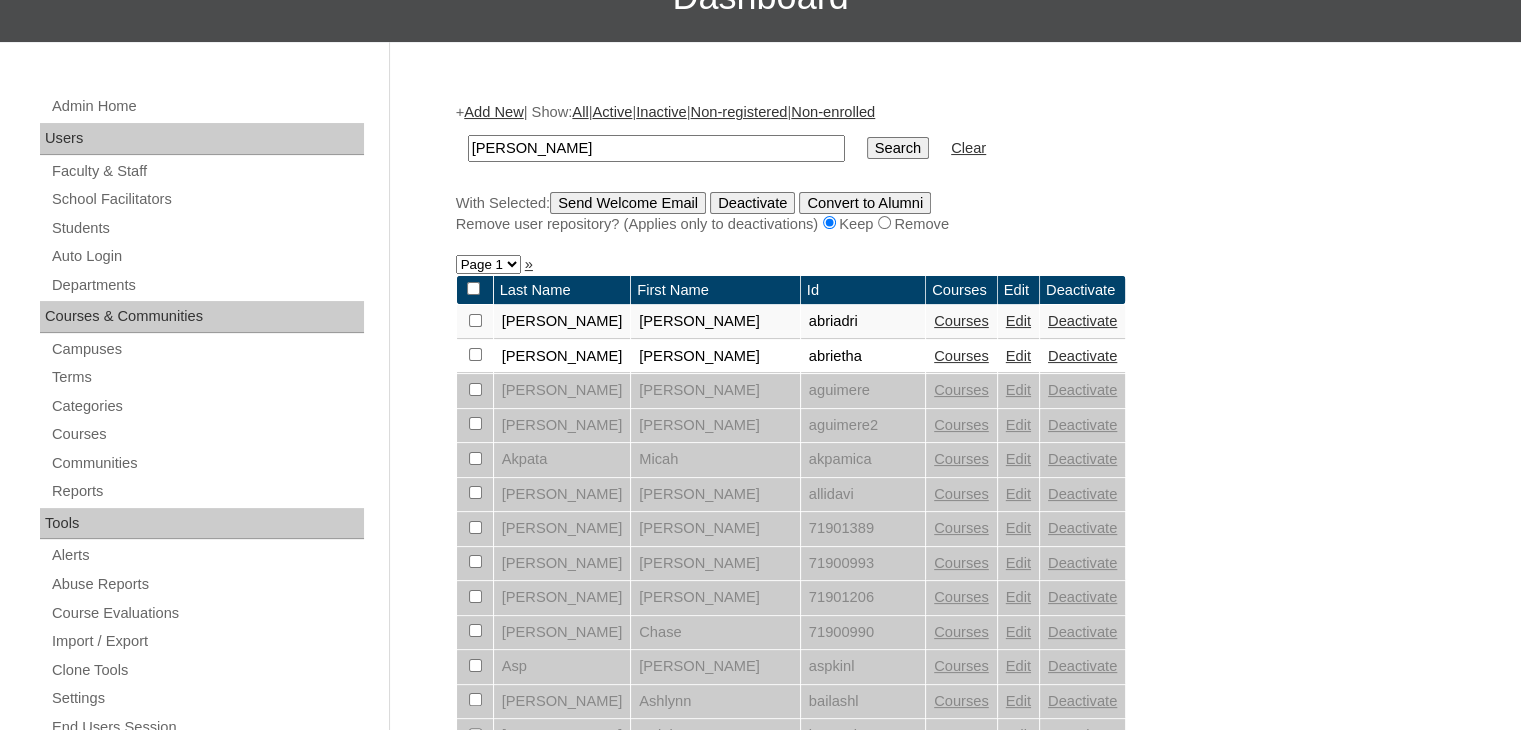 click on "Search" at bounding box center (898, 148) 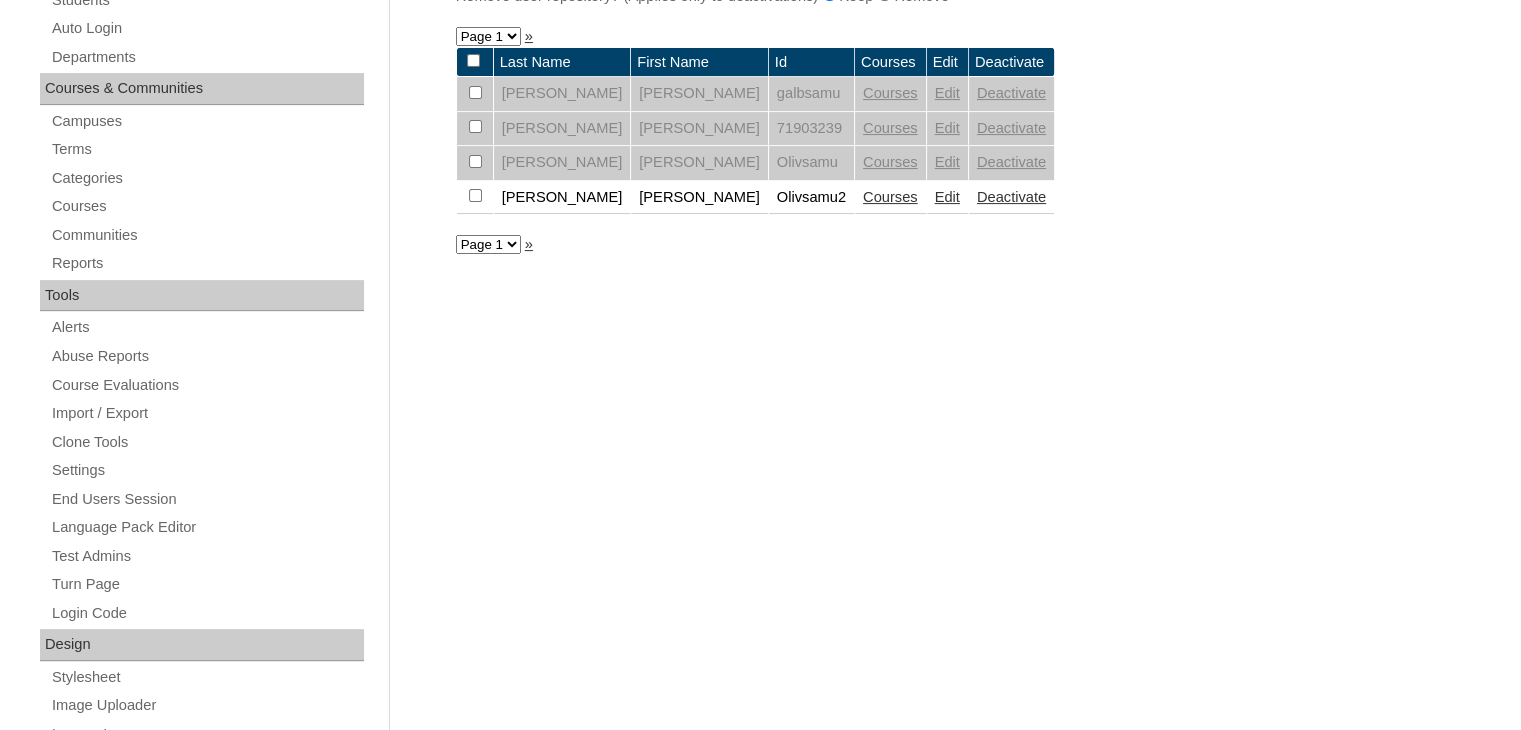 scroll, scrollTop: 491, scrollLeft: 0, axis: vertical 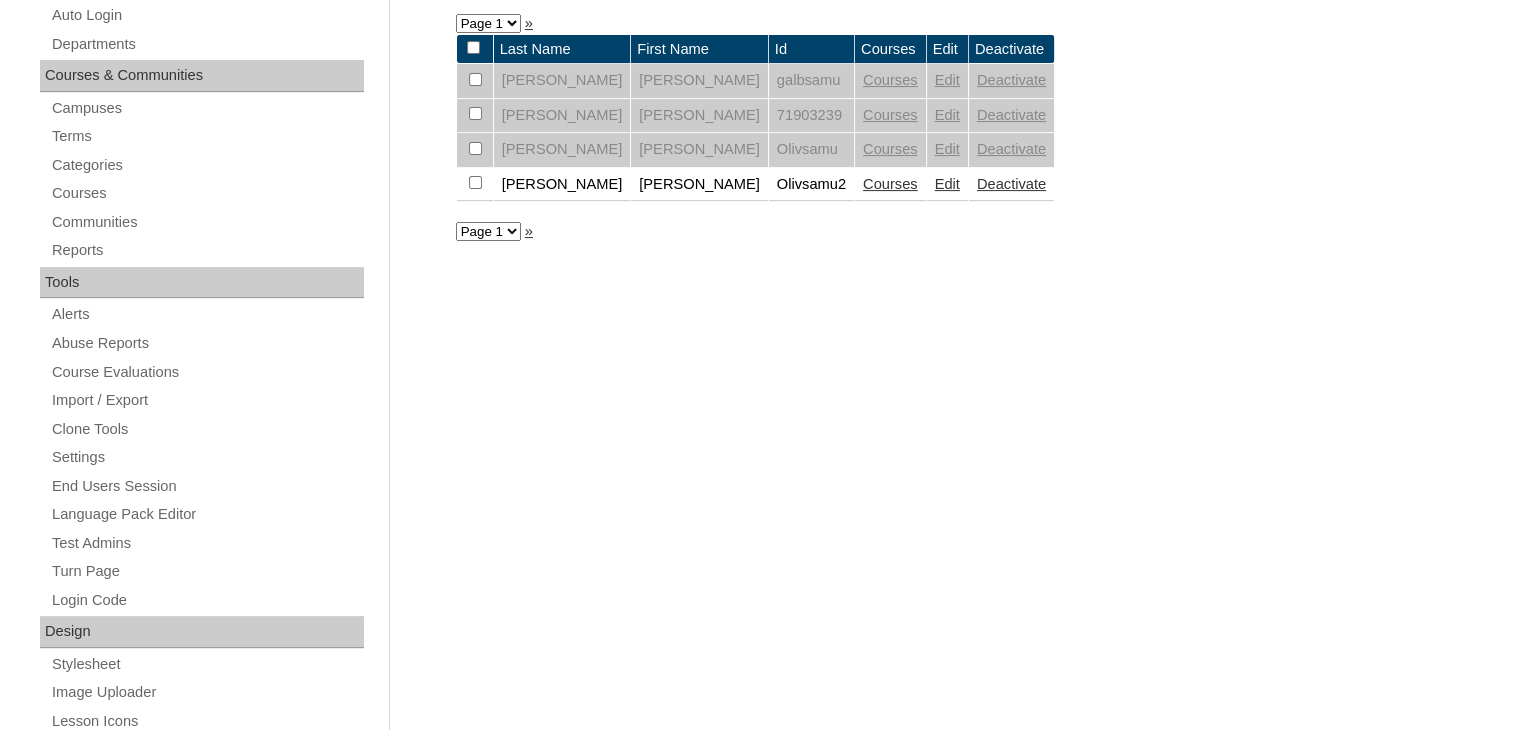 click on "Courses" at bounding box center [890, 184] 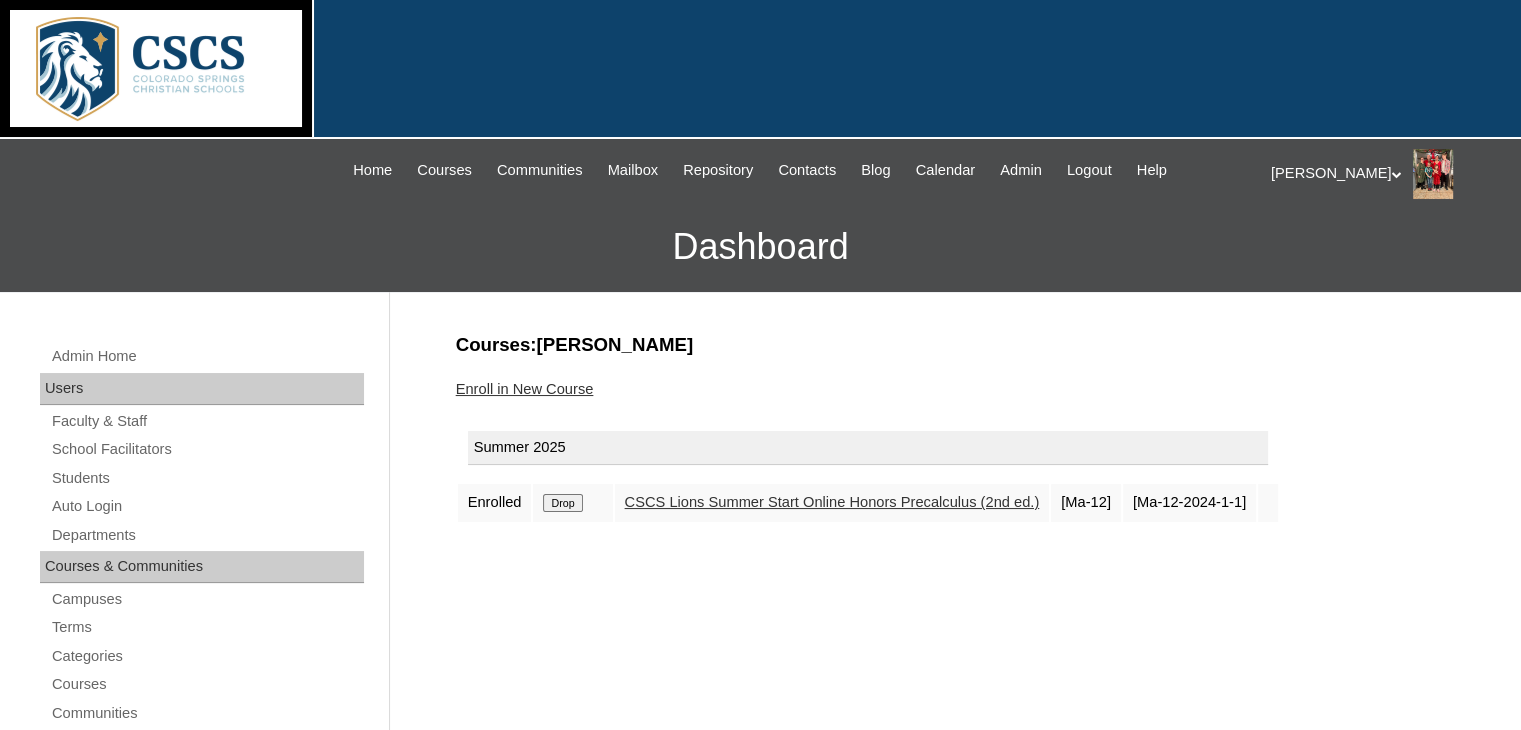 scroll, scrollTop: 92, scrollLeft: 0, axis: vertical 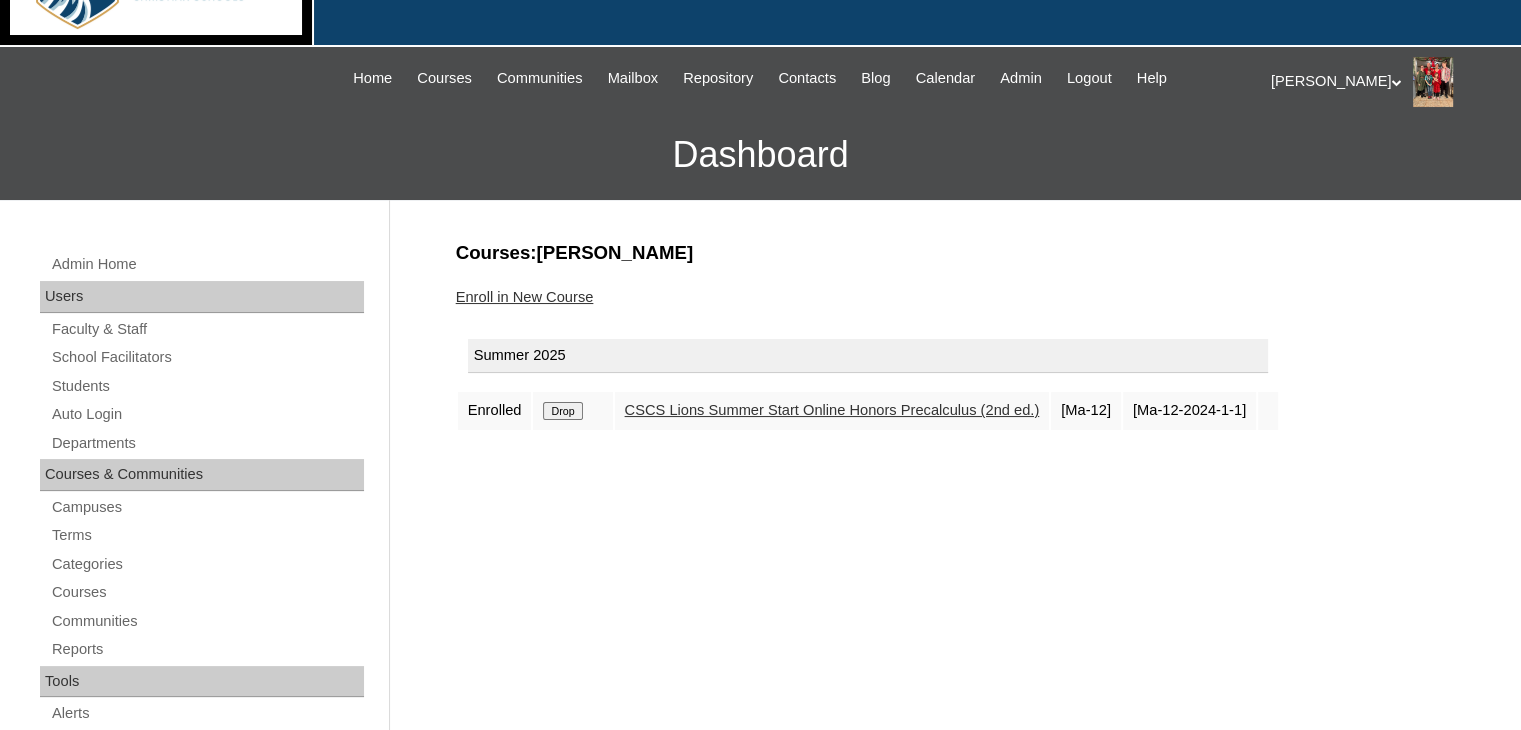 click on "CSCS Lions Summer Start Online Honors Precalculus (2nd ed.)" at bounding box center (832, 410) 